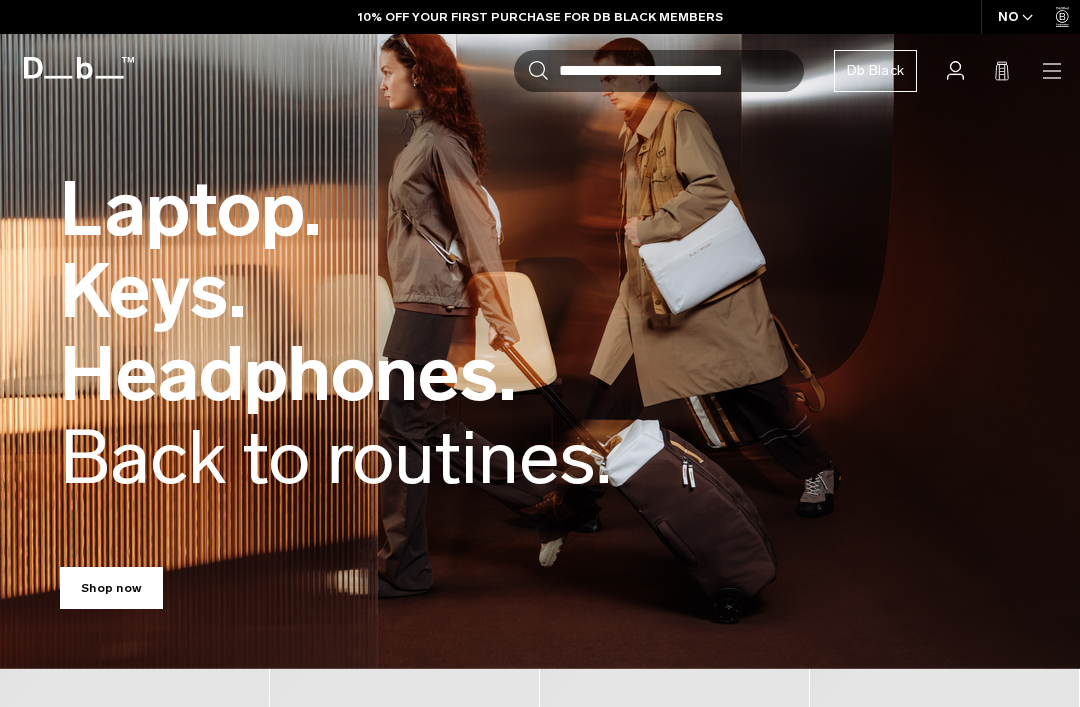 scroll, scrollTop: 0, scrollLeft: 0, axis: both 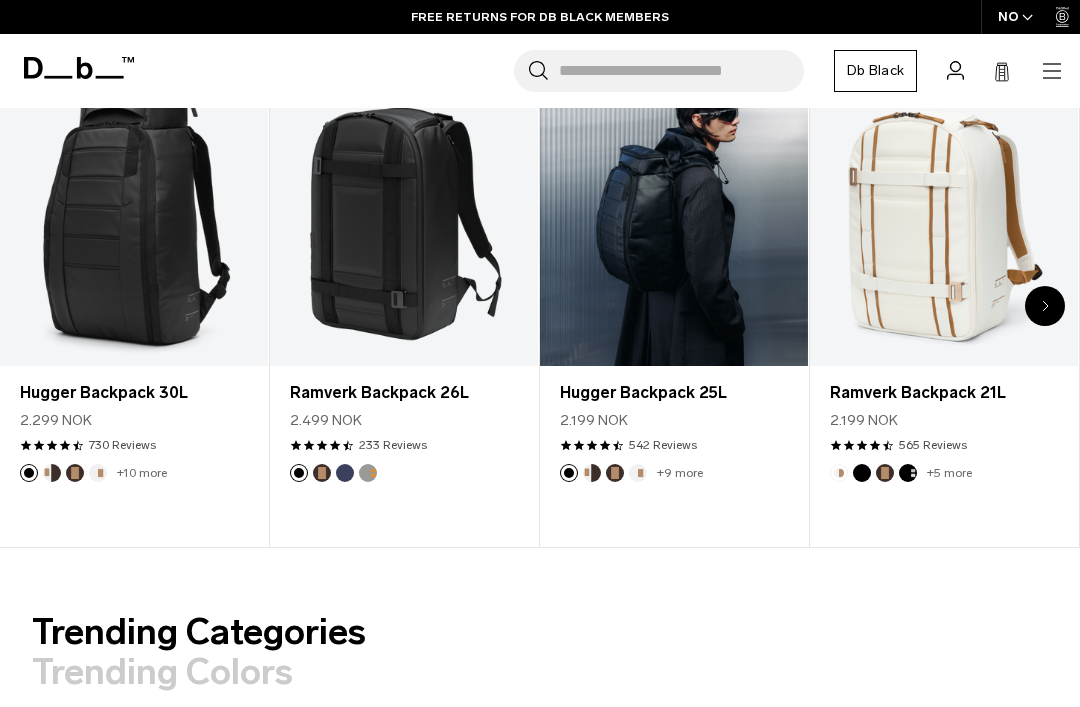 click at bounding box center [674, 218] 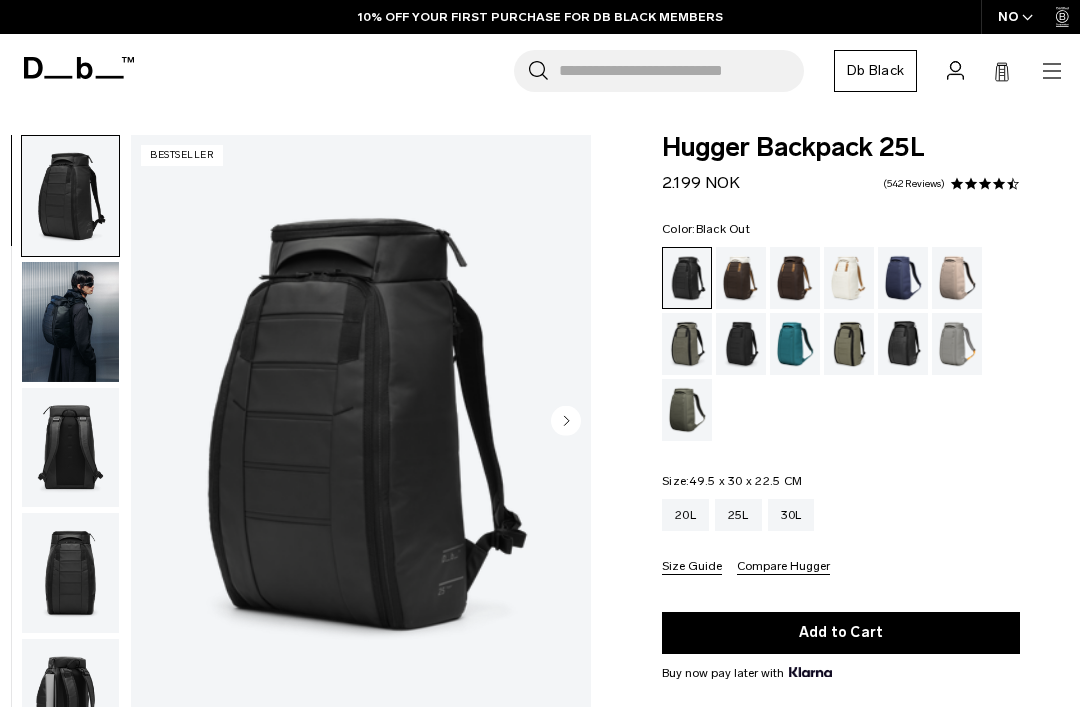 scroll, scrollTop: 0, scrollLeft: 0, axis: both 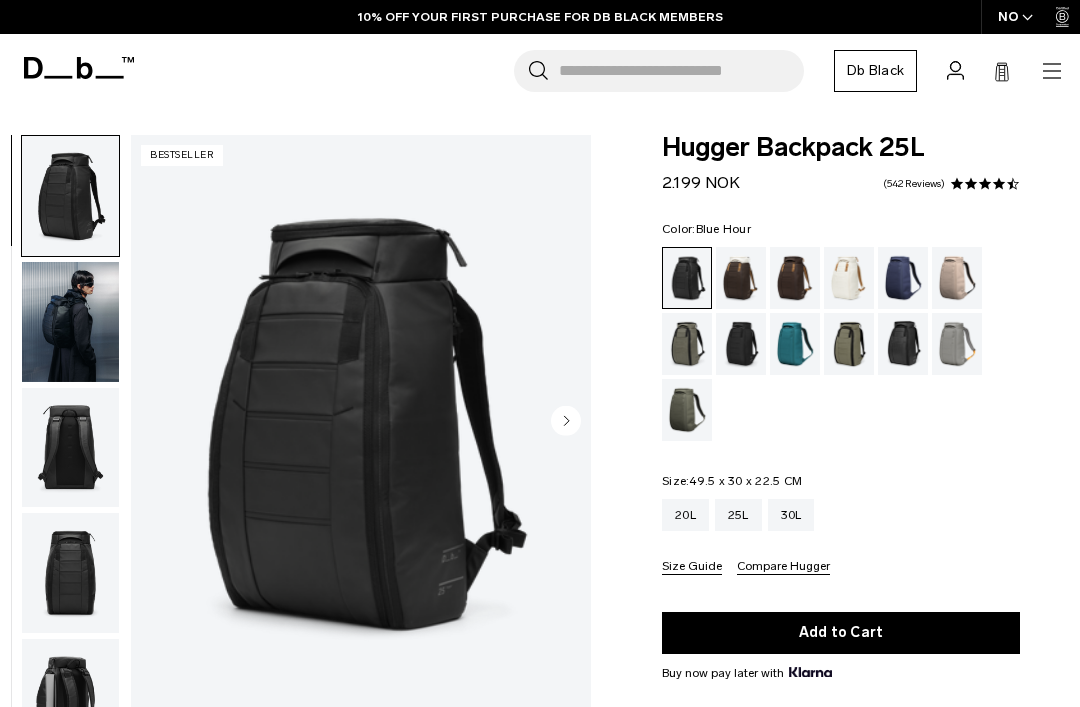 click at bounding box center (903, 278) 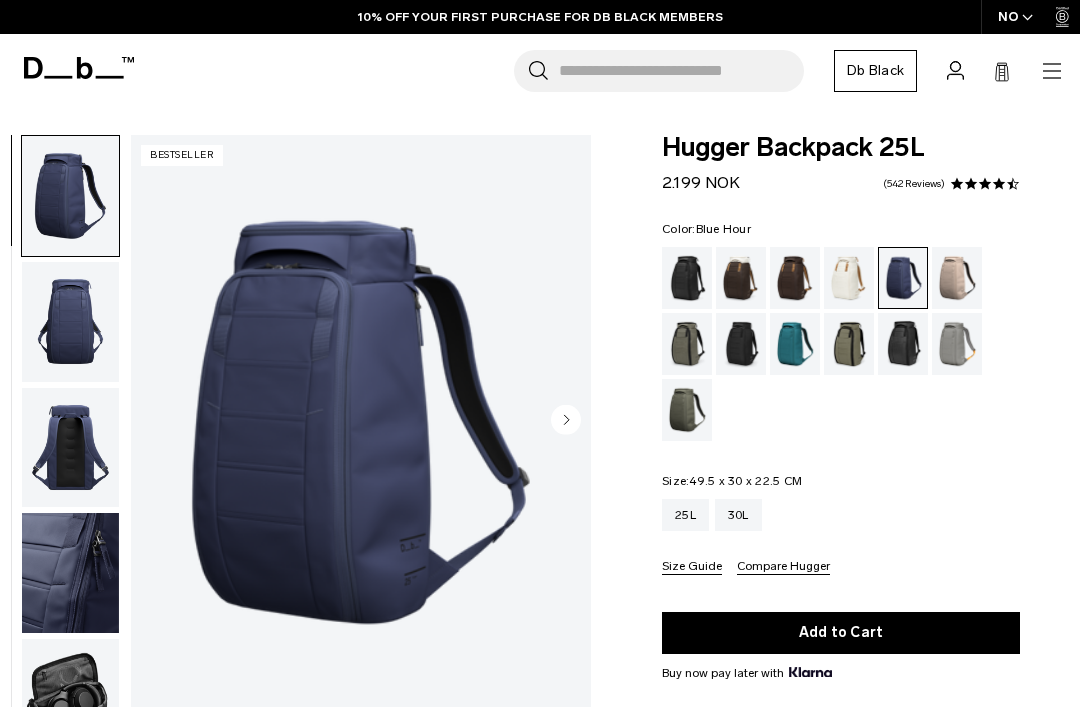 scroll, scrollTop: 0, scrollLeft: 0, axis: both 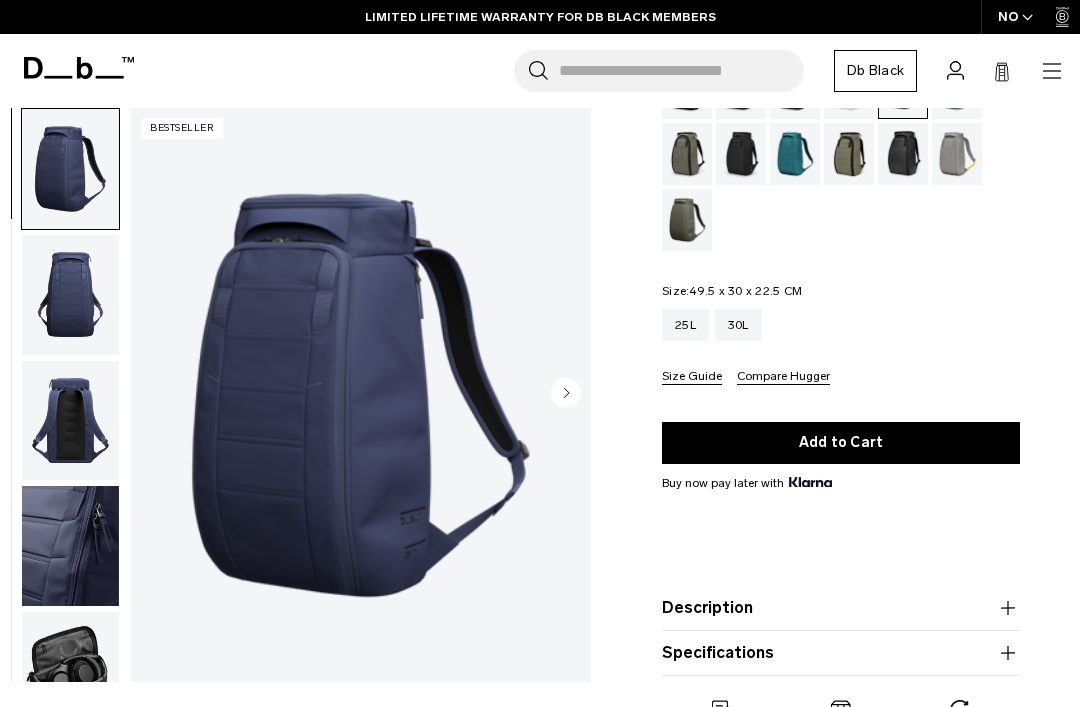 click 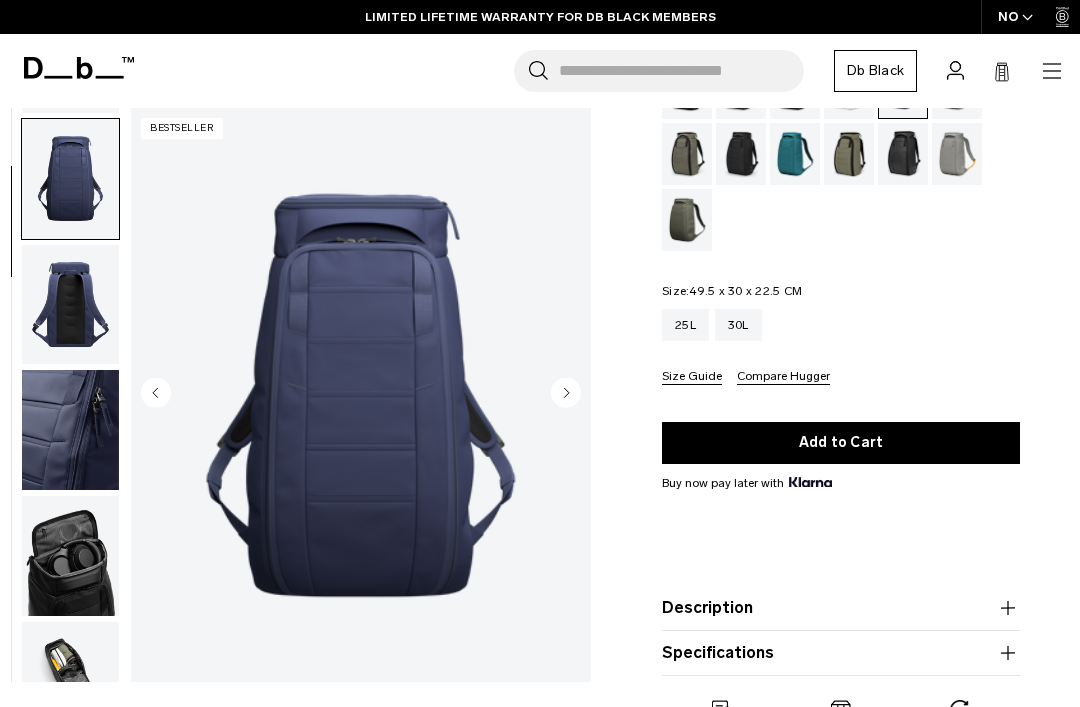 scroll, scrollTop: 127, scrollLeft: 0, axis: vertical 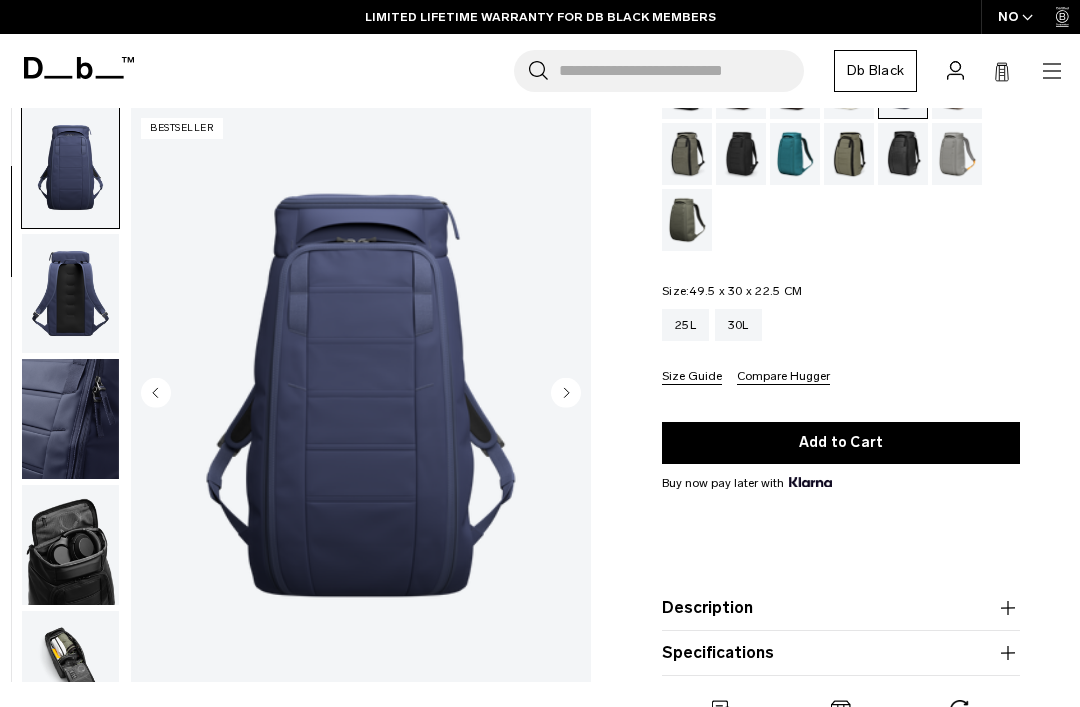 click 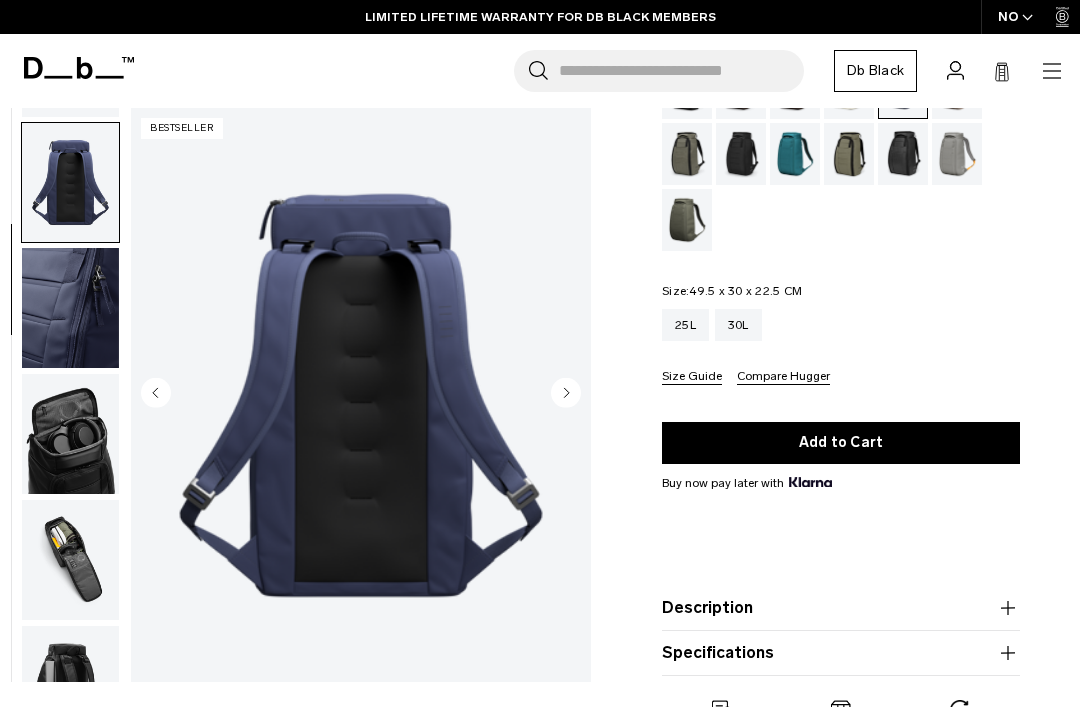 scroll, scrollTop: 255, scrollLeft: 0, axis: vertical 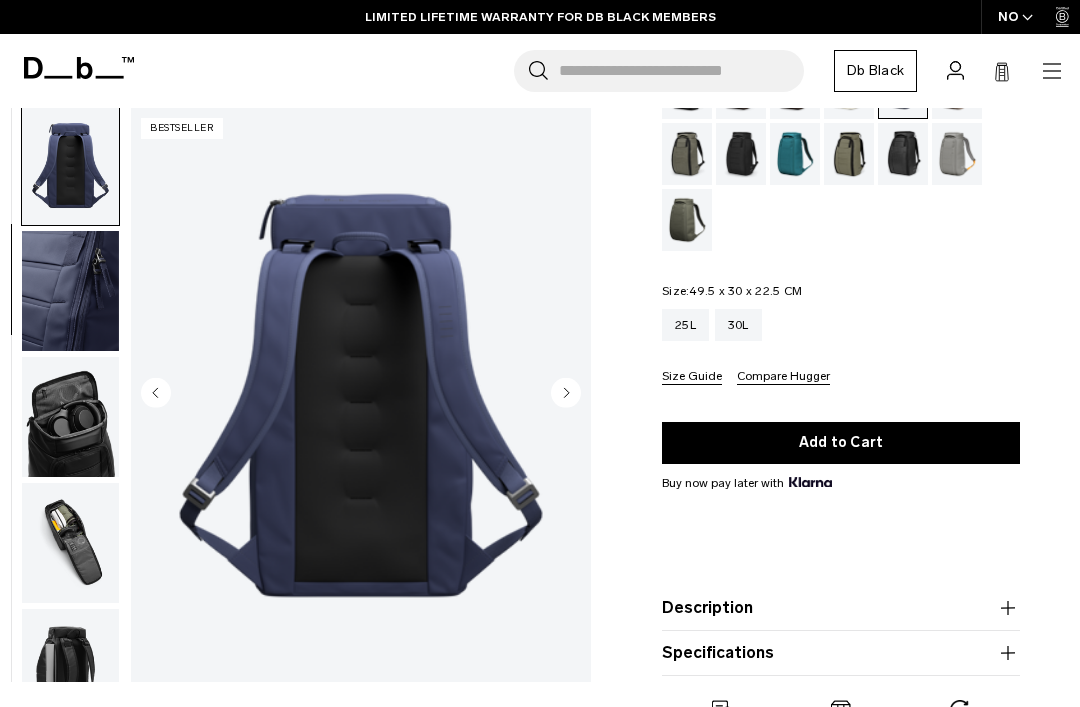 click 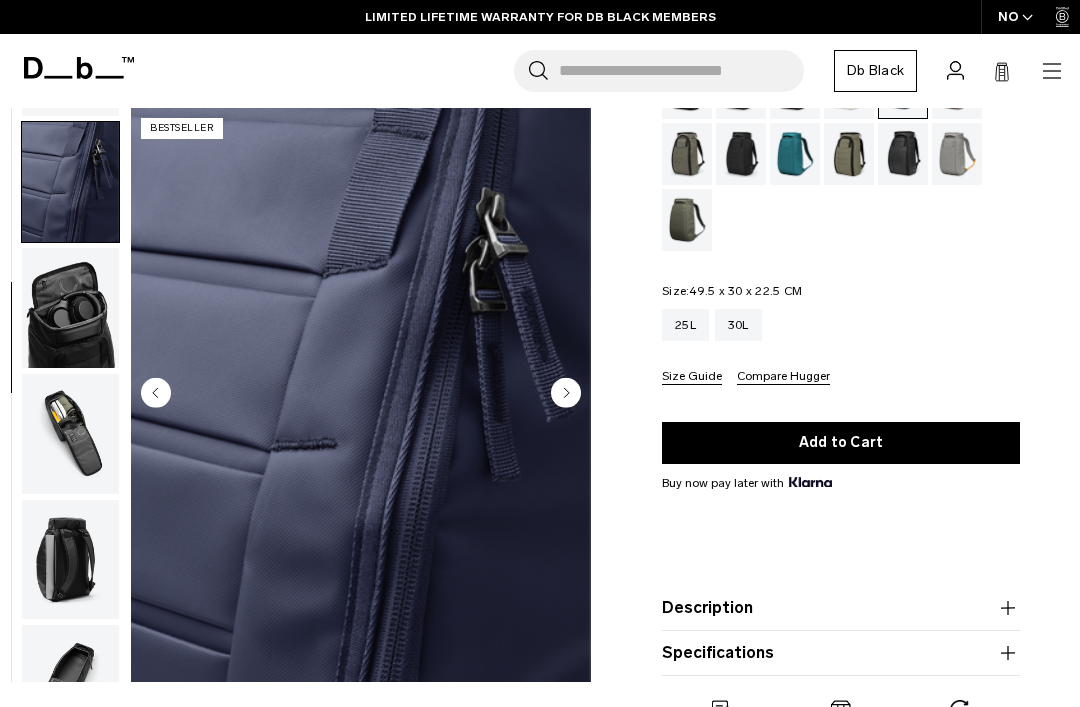 scroll, scrollTop: 382, scrollLeft: 0, axis: vertical 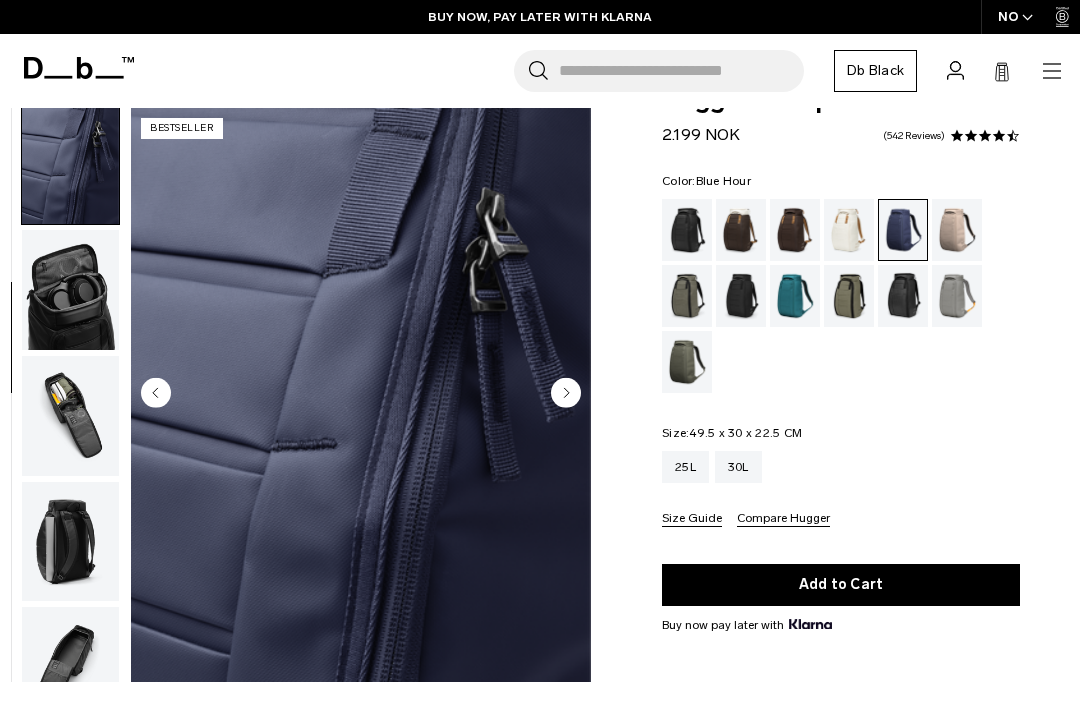 click at bounding box center (957, 230) 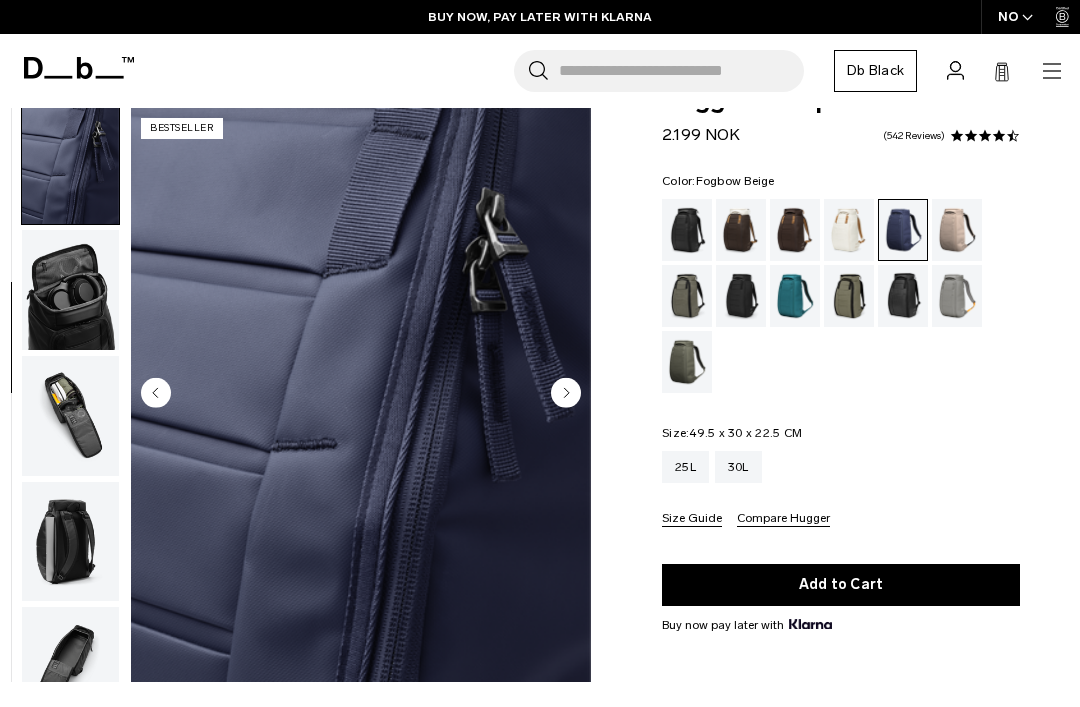 click at bounding box center [957, 230] 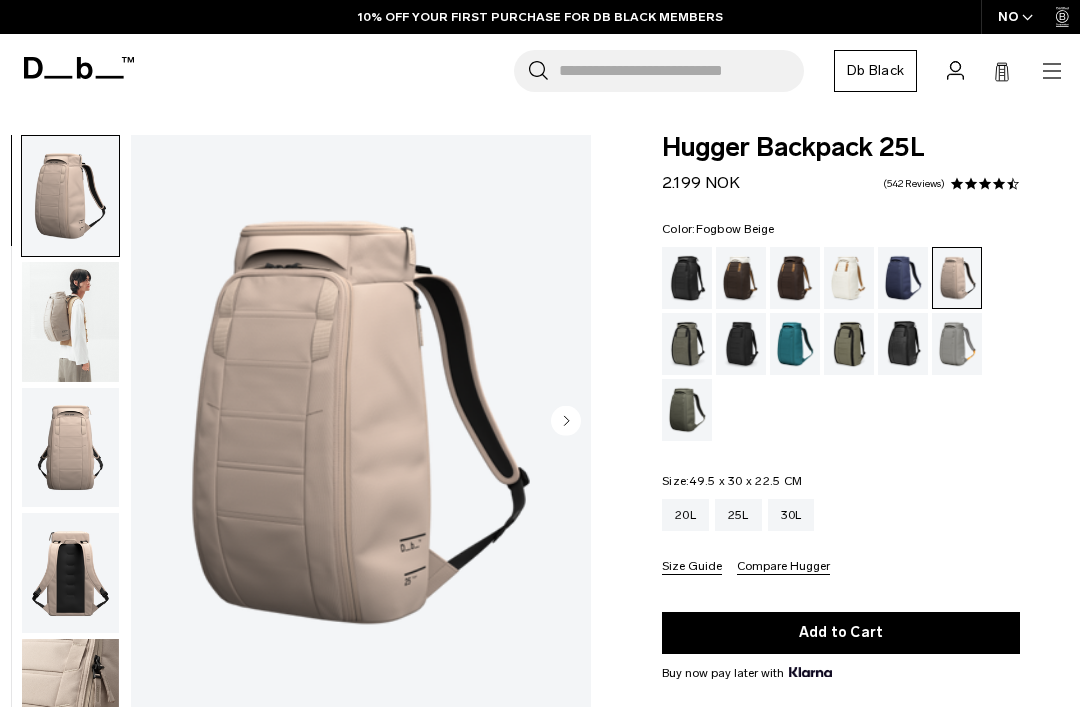 scroll, scrollTop: 0, scrollLeft: 0, axis: both 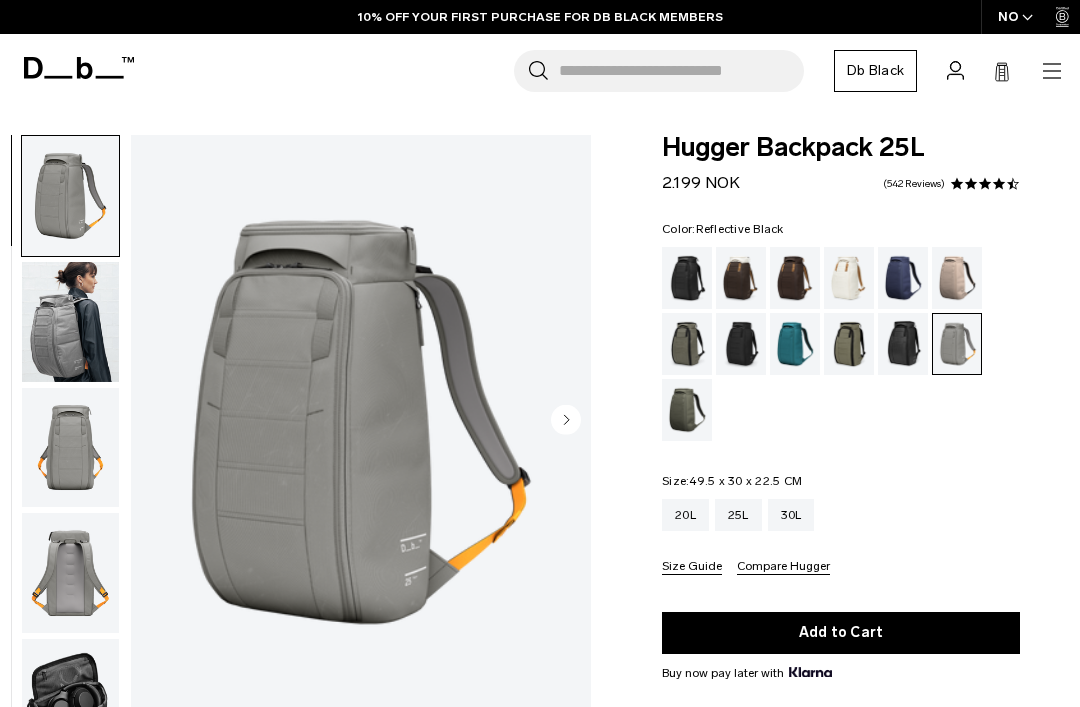 click at bounding box center (903, 344) 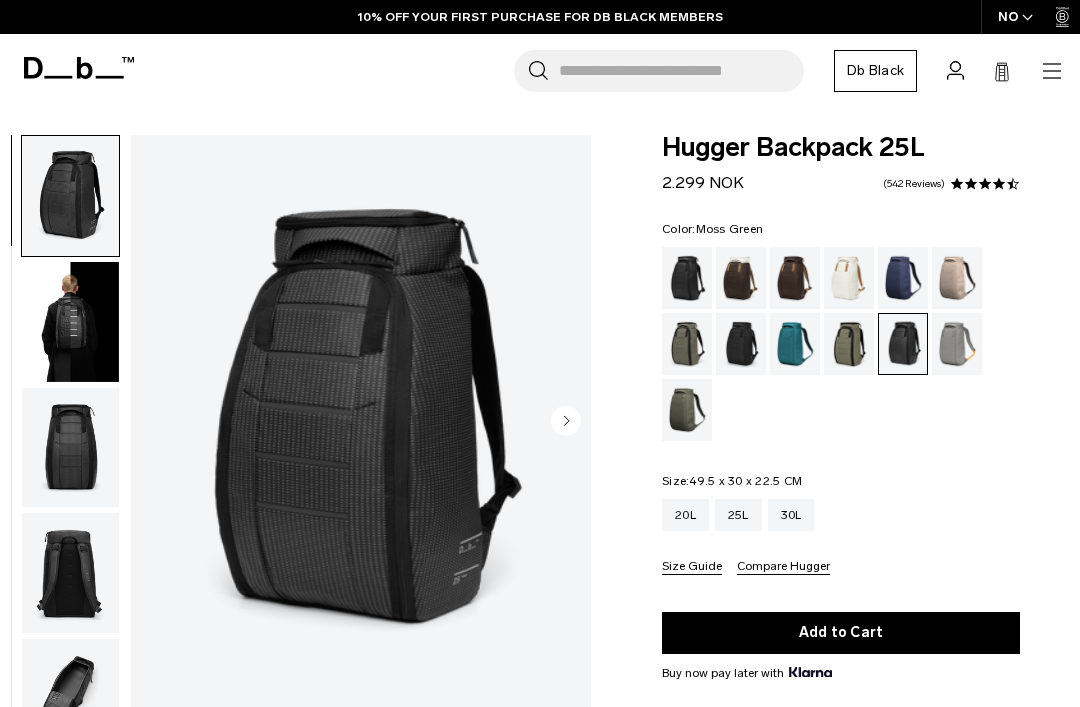 scroll, scrollTop: 0, scrollLeft: 0, axis: both 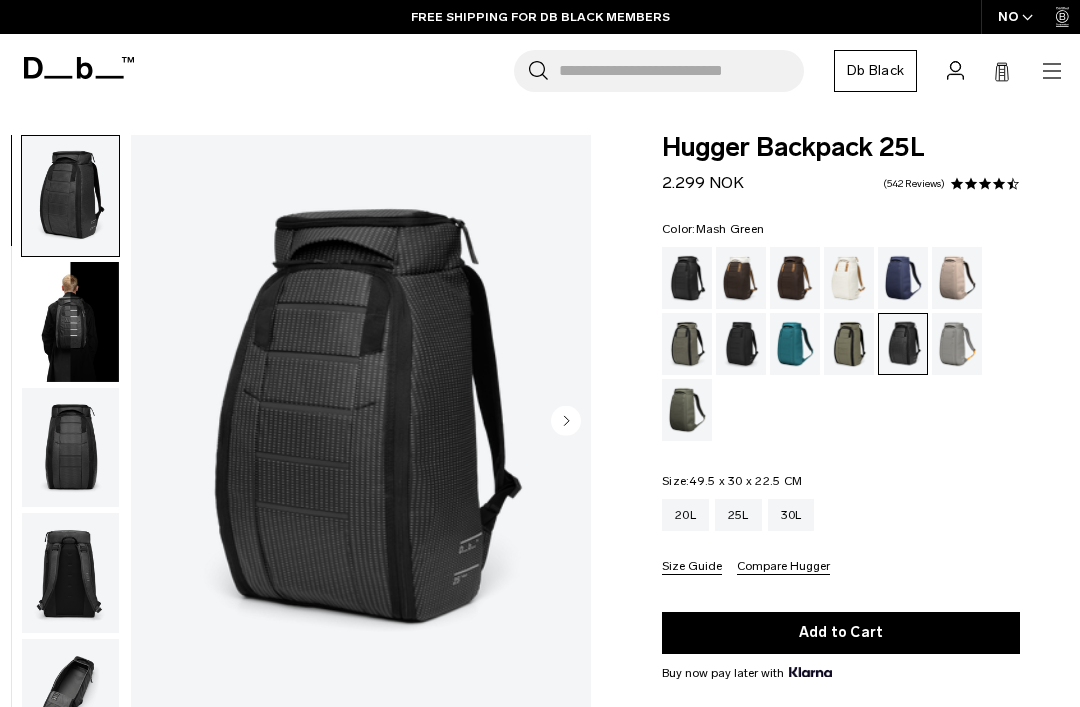click at bounding box center [849, 344] 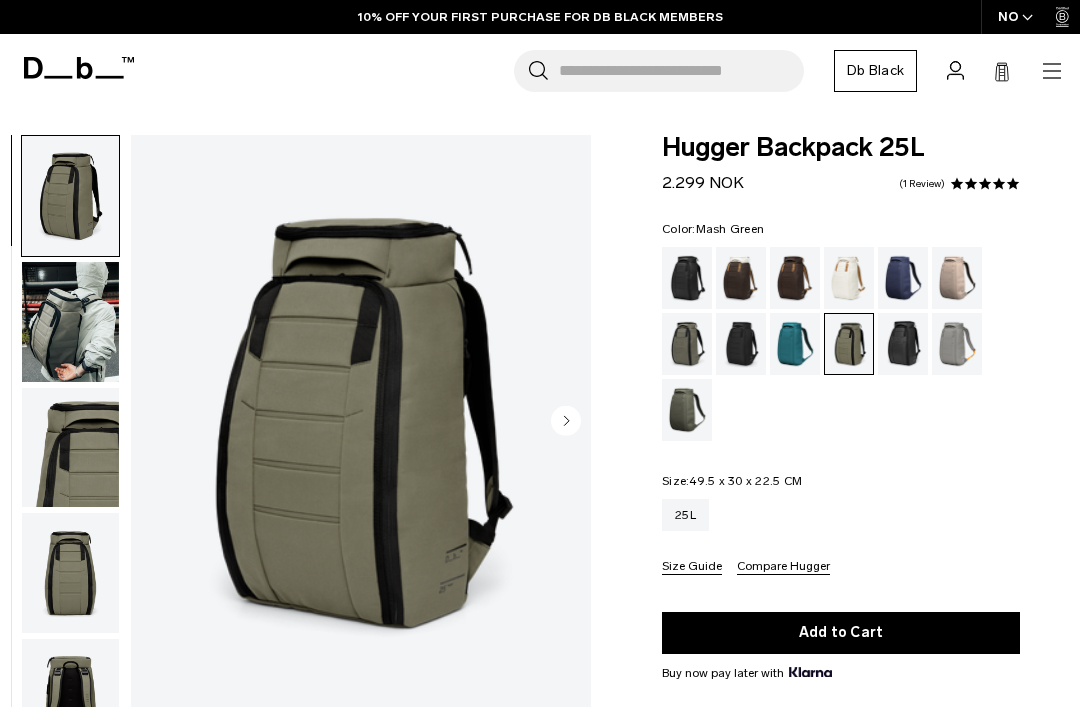scroll, scrollTop: 0, scrollLeft: 0, axis: both 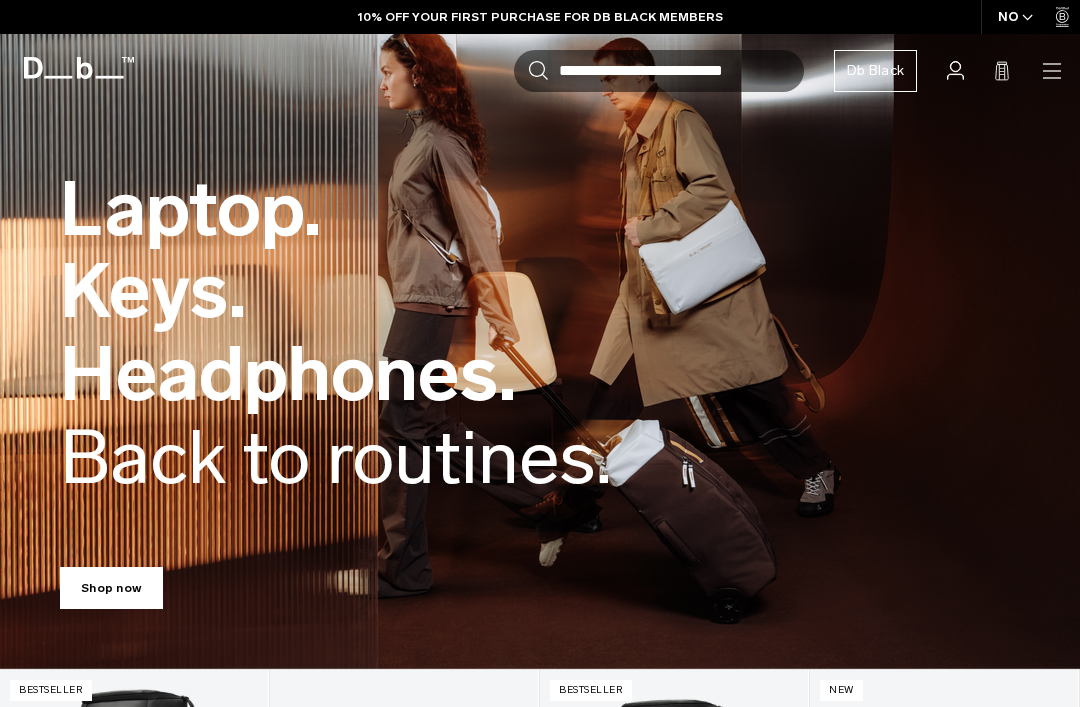 click on "Search for Bags, Luggage..." at bounding box center (681, 71) 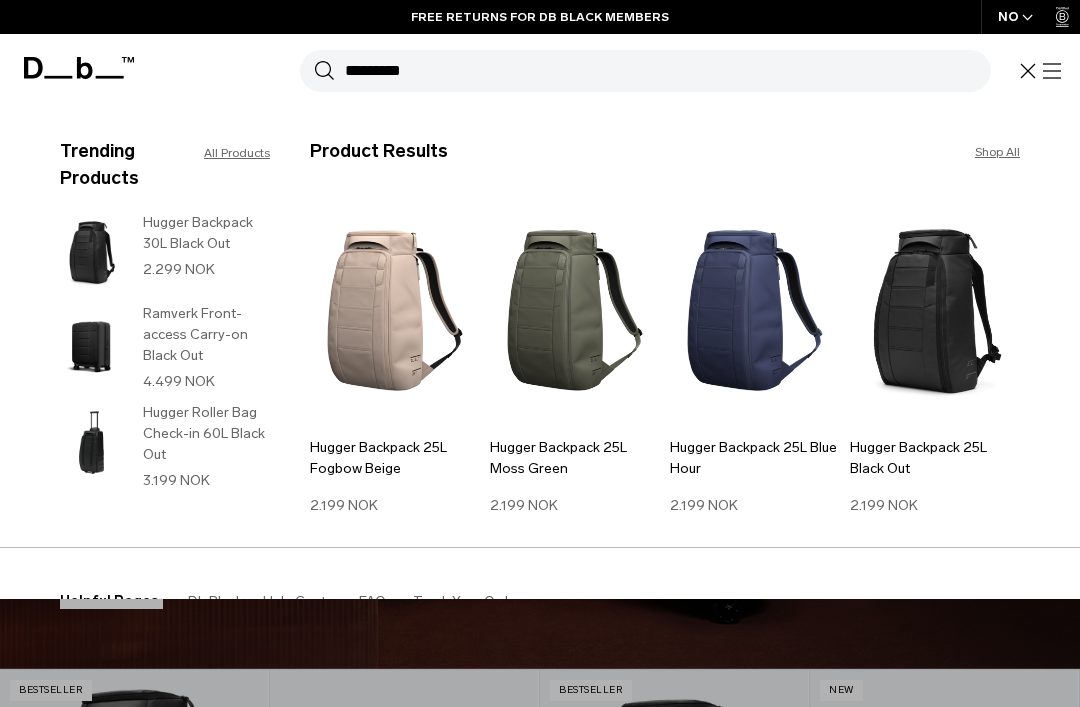 type on "*********" 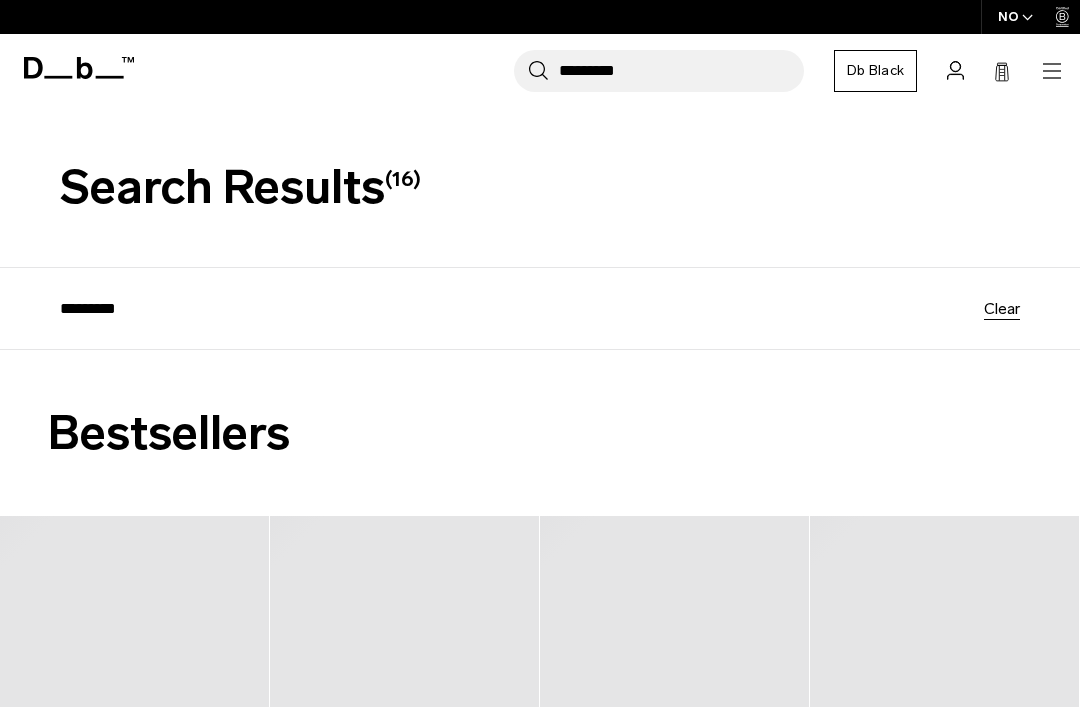 scroll, scrollTop: 0, scrollLeft: 0, axis: both 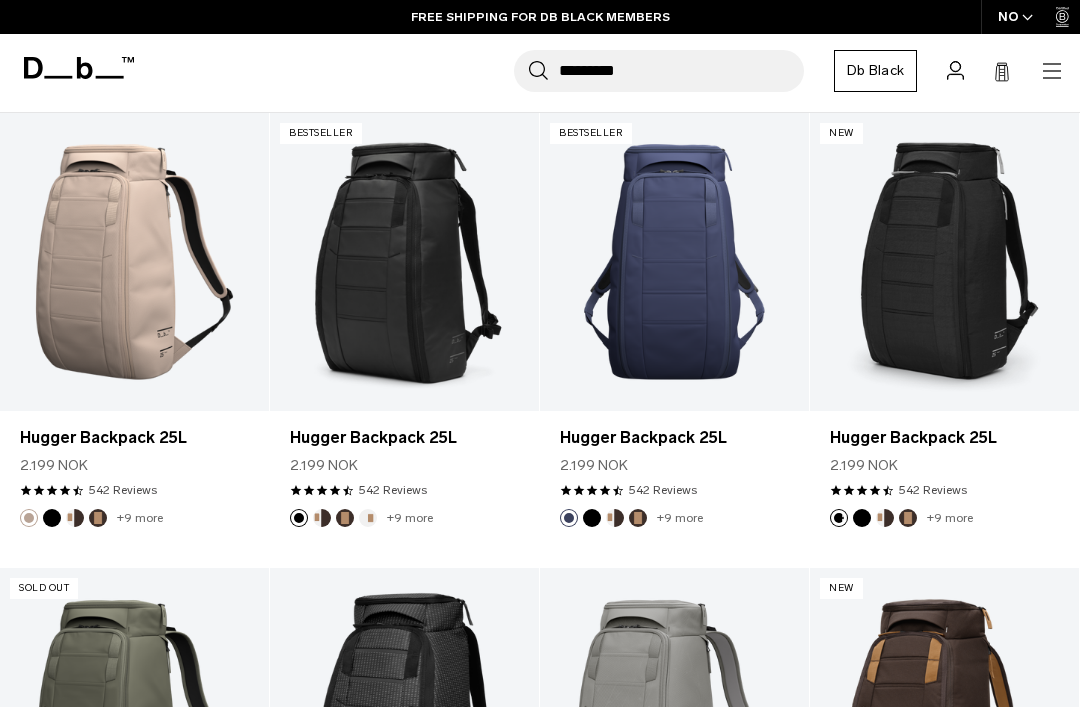 click at bounding box center [674, 262] 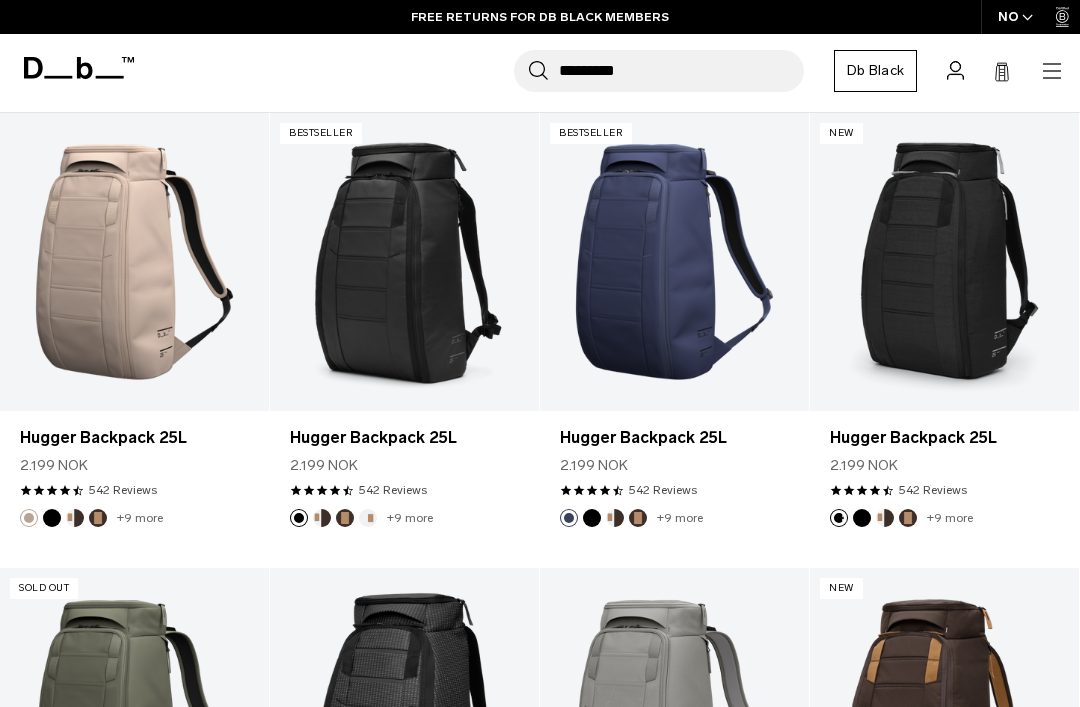 click on "Add to Cart" at bounding box center (674, 378) 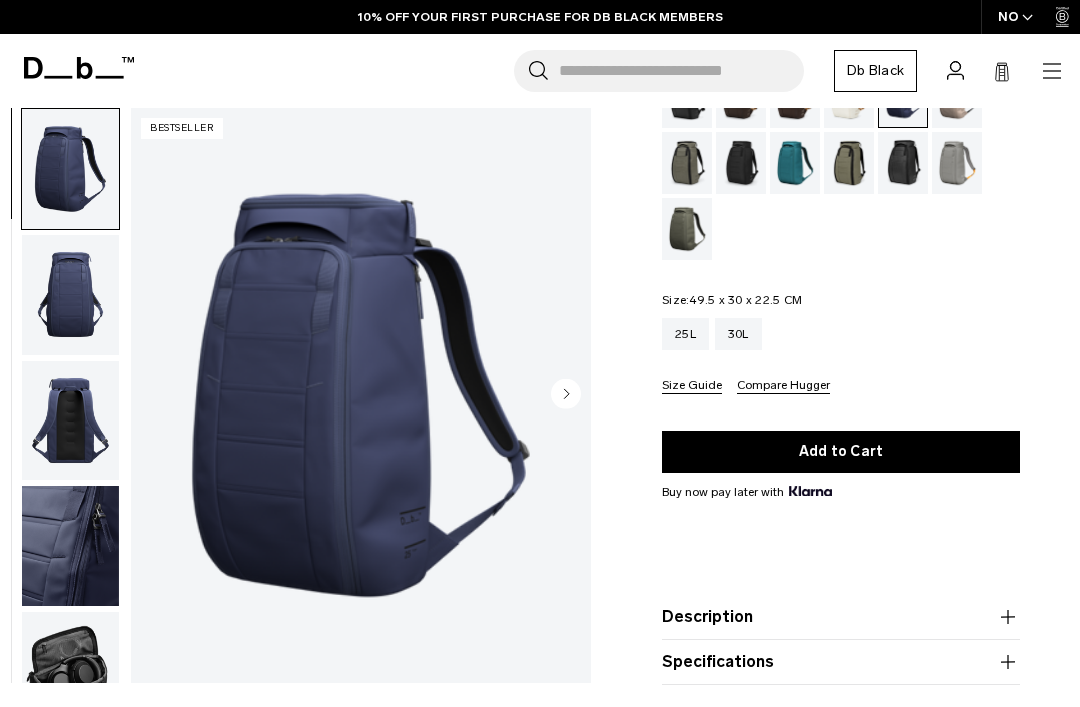 scroll, scrollTop: 181, scrollLeft: 0, axis: vertical 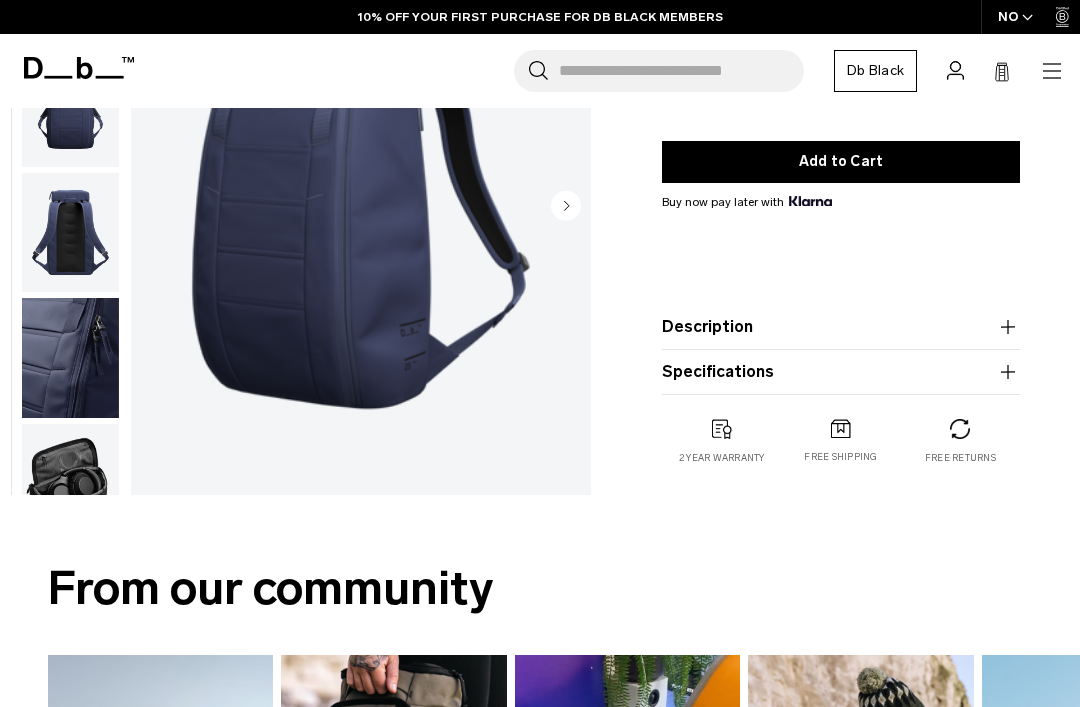 click 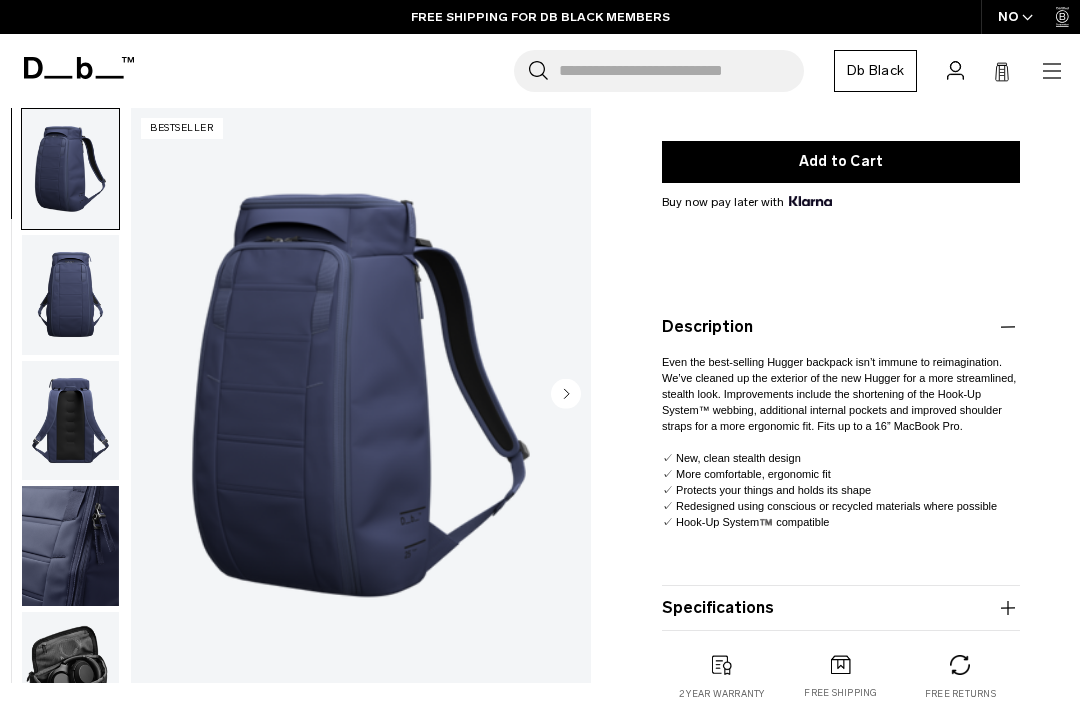 click 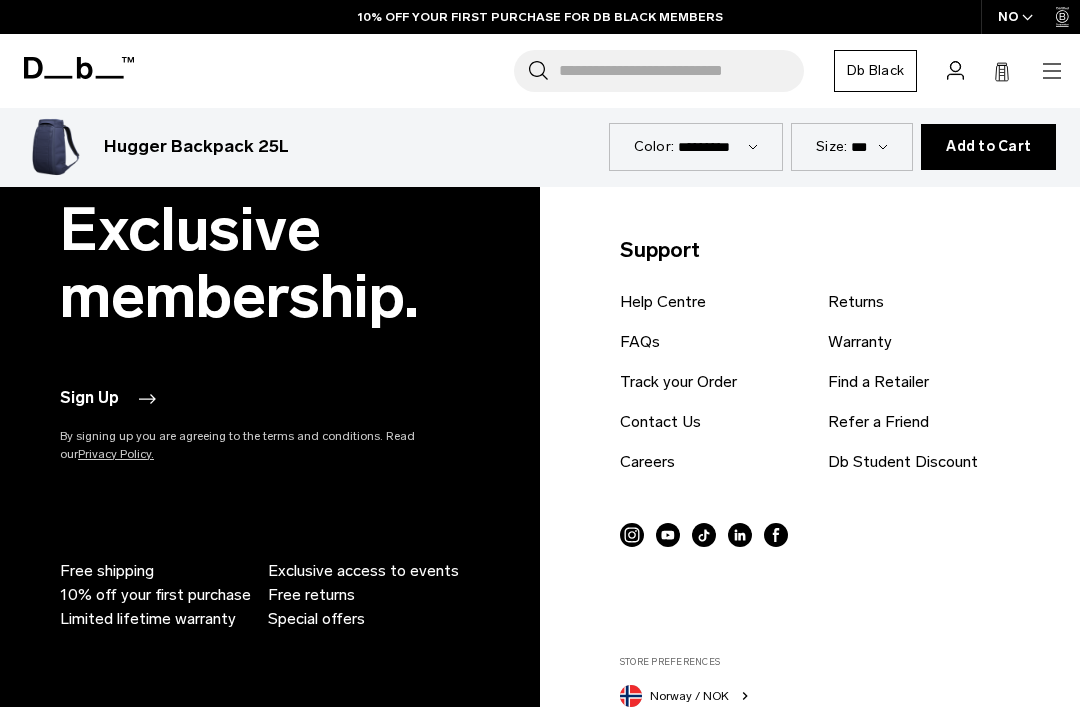 scroll, scrollTop: 7864, scrollLeft: 0, axis: vertical 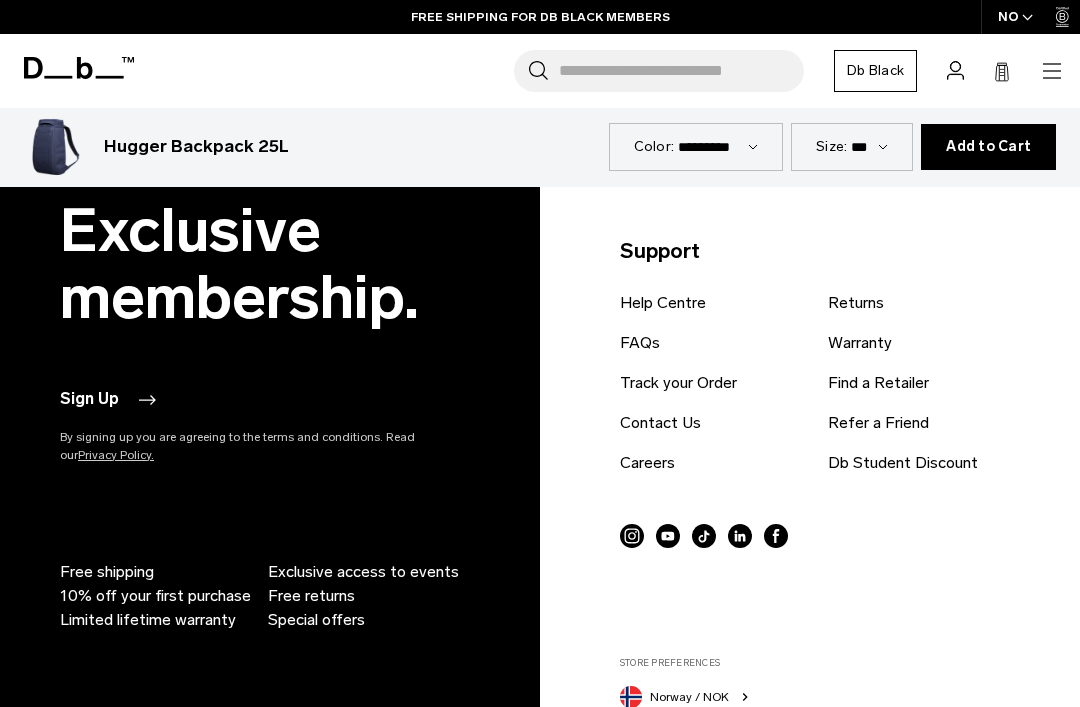 click on "FAQs" at bounding box center [640, 343] 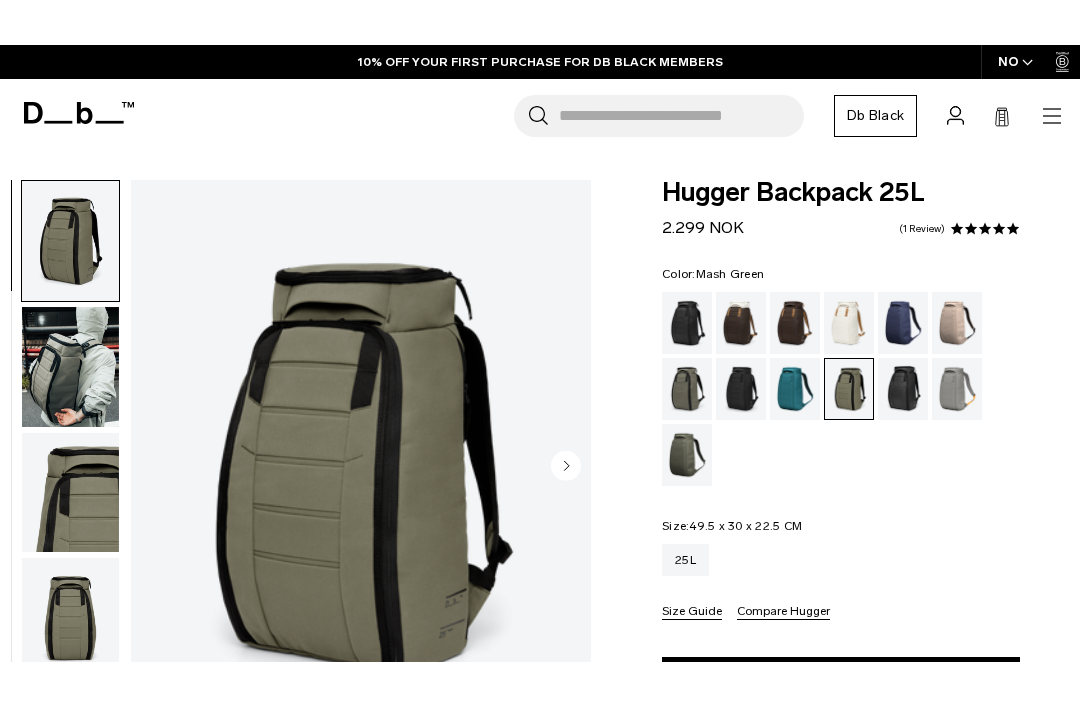 scroll, scrollTop: 0, scrollLeft: 0, axis: both 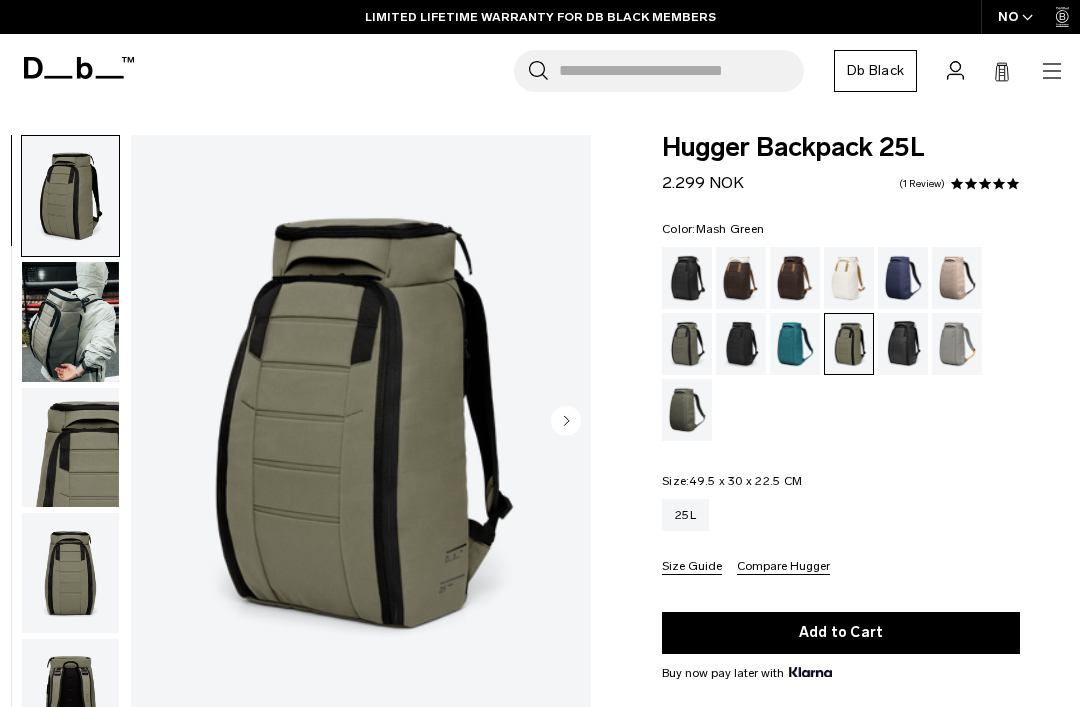 click at bounding box center [903, 278] 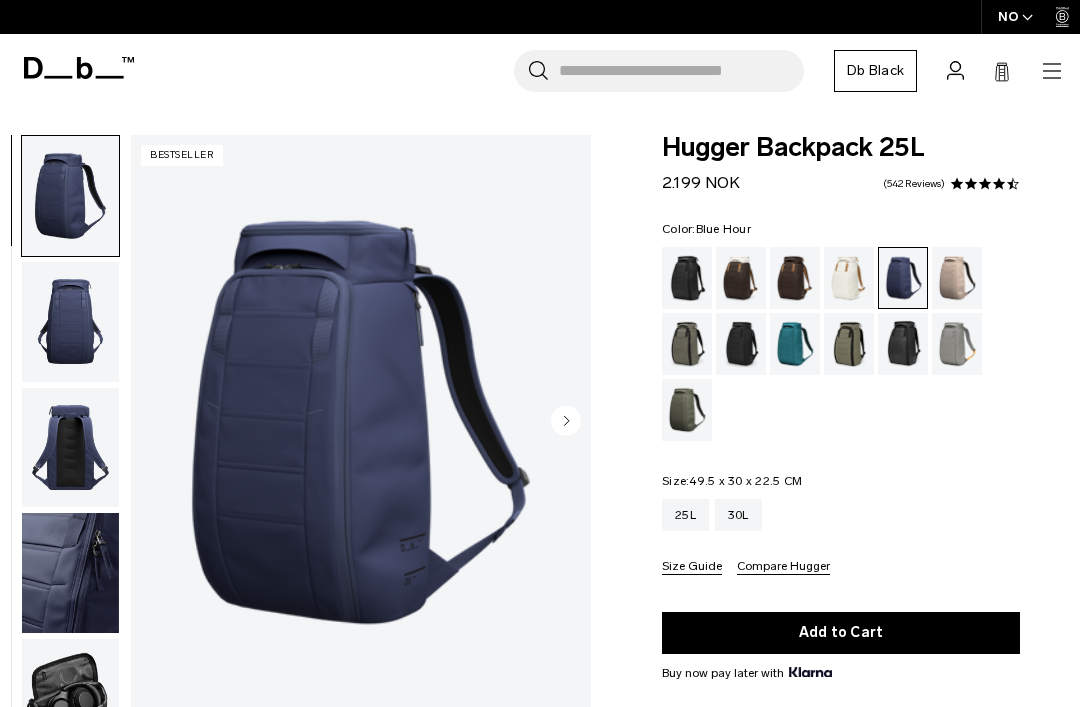 scroll, scrollTop: 0, scrollLeft: 0, axis: both 